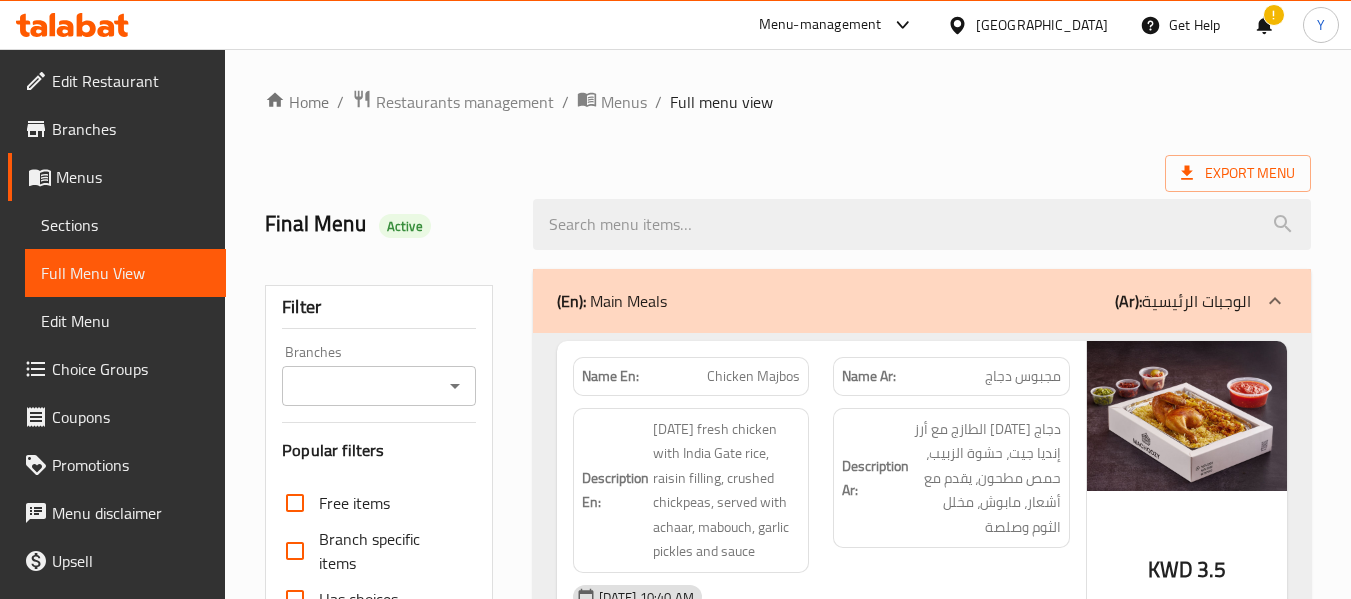 scroll, scrollTop: 0, scrollLeft: 0, axis: both 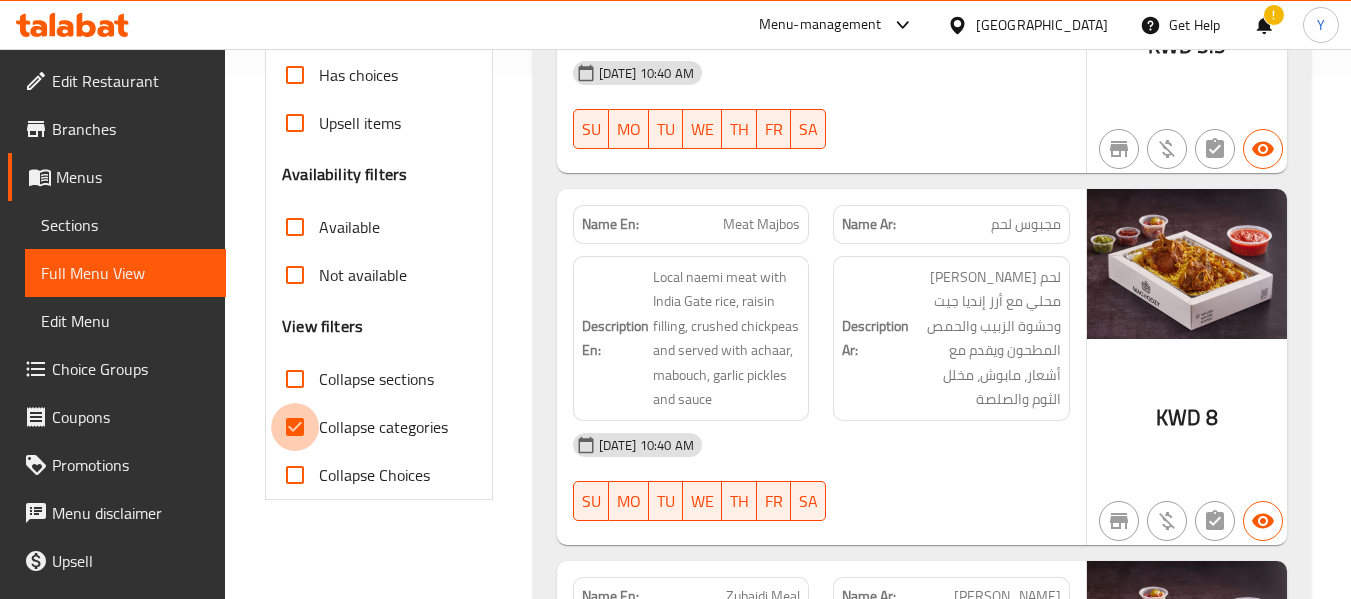 click on "Collapse categories" at bounding box center (295, 427) 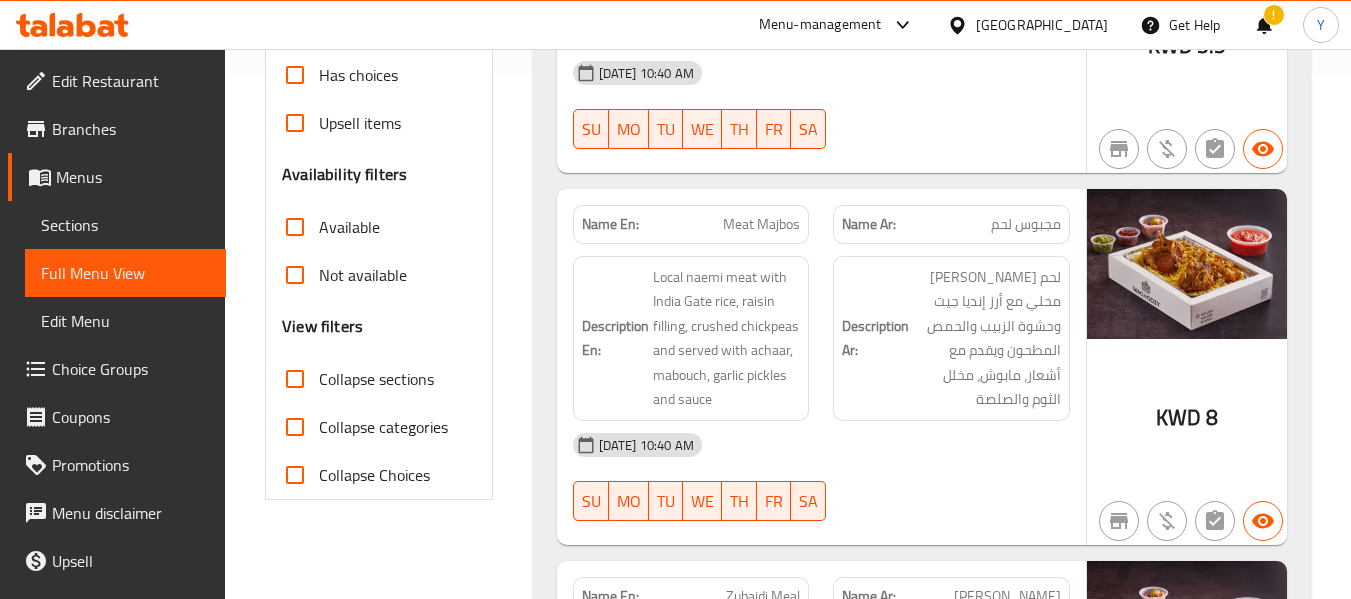 click on "Local naemi meat with India Gate rice, raisin filling, crushed chickpeas and served with achaar, mabouch, garlic pickles and sauce" at bounding box center (727, 338) 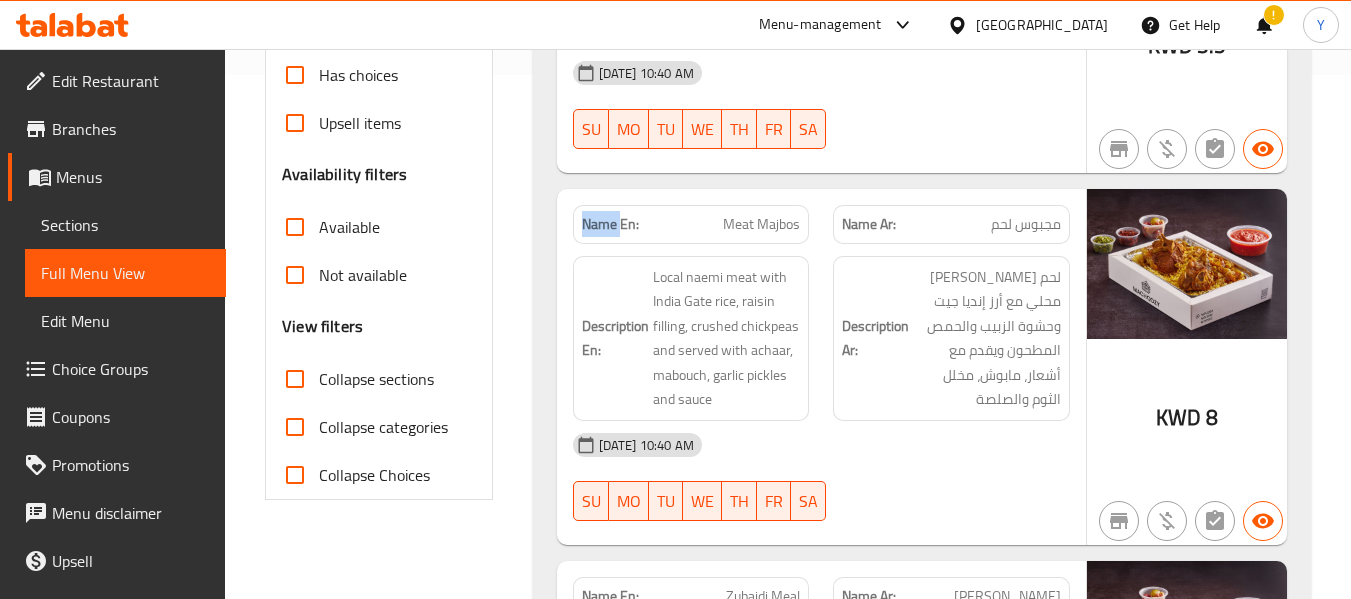 click on "Name En:" at bounding box center (610, 224) 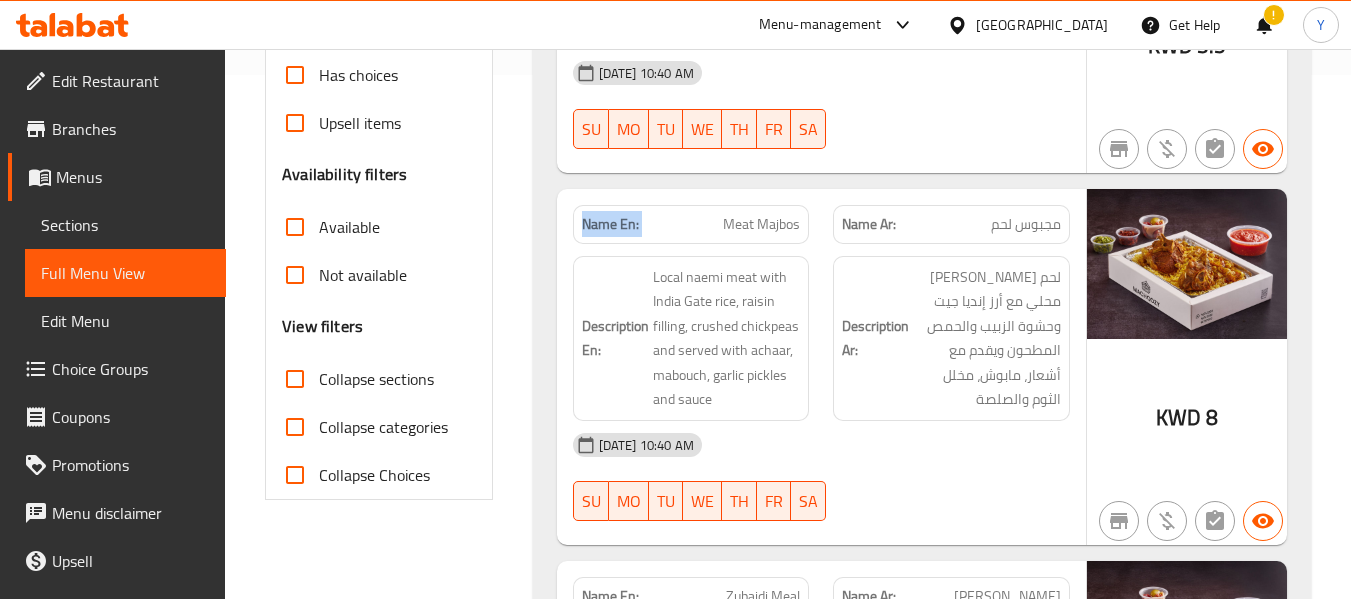 click on "Name En:" at bounding box center [610, 224] 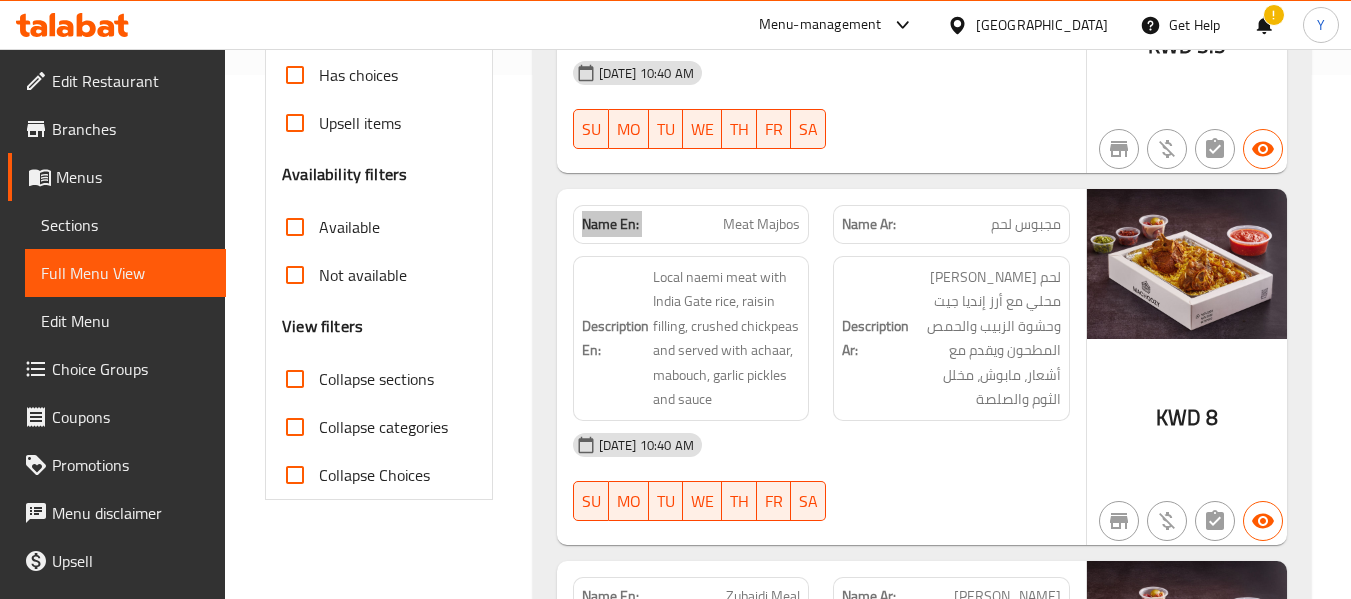 scroll, scrollTop: 534, scrollLeft: 0, axis: vertical 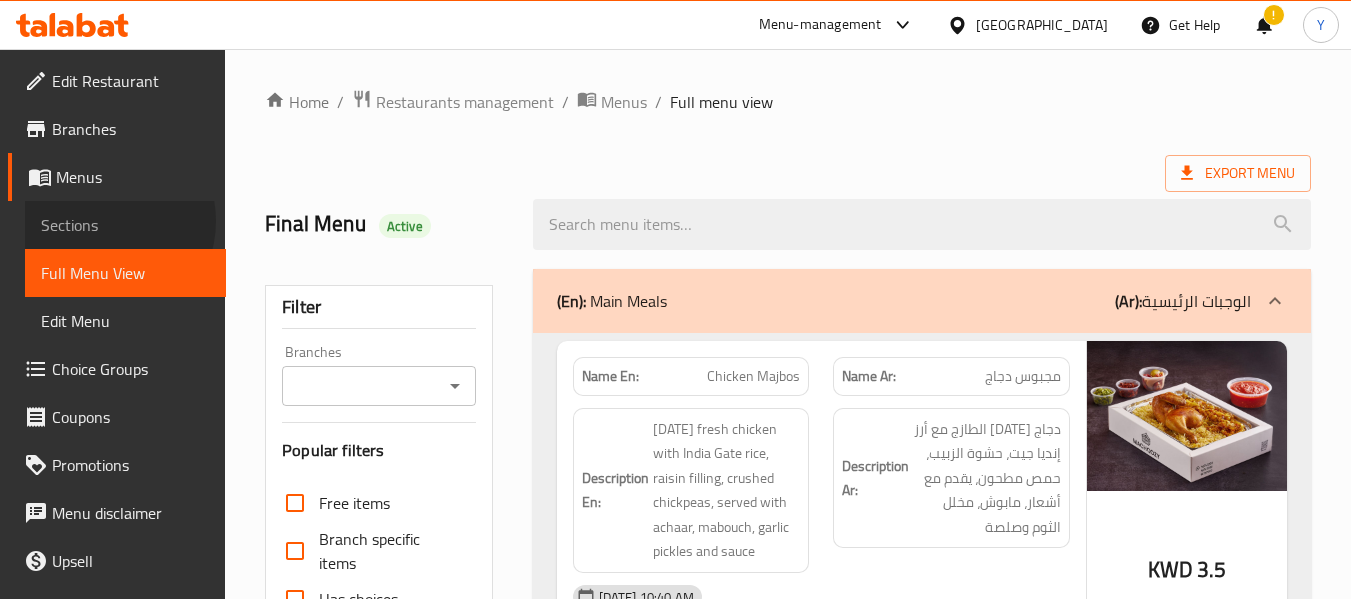 click on "Sections" at bounding box center [125, 225] 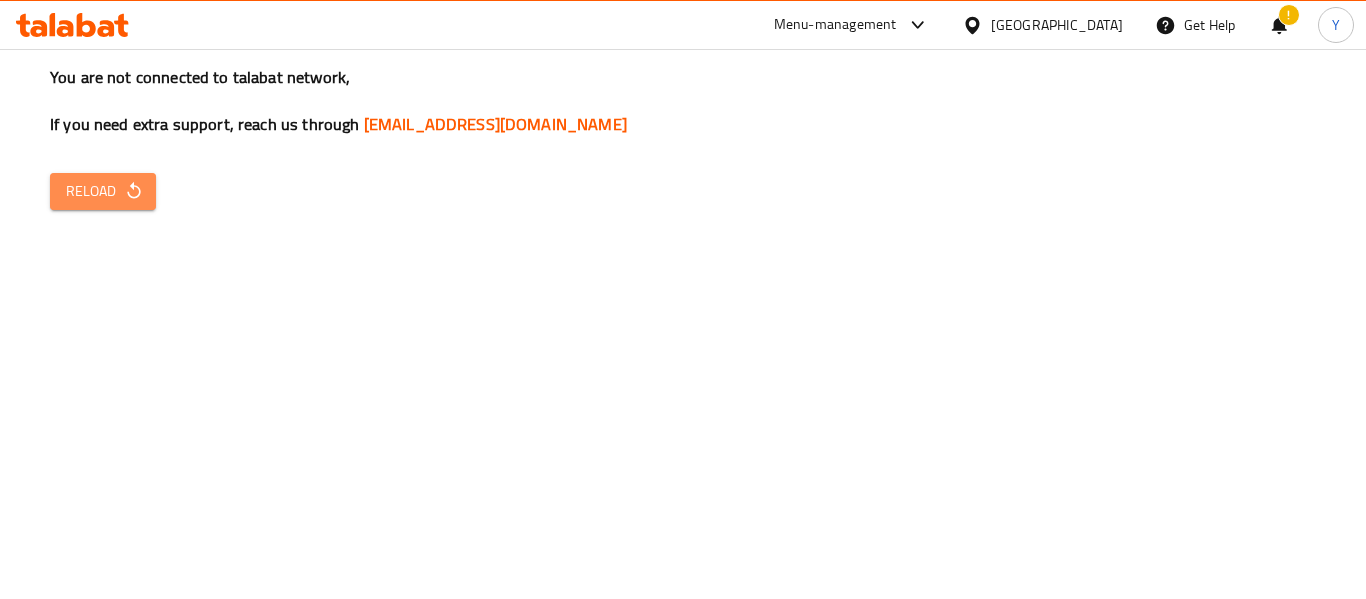 click on "Reload" at bounding box center (103, 191) 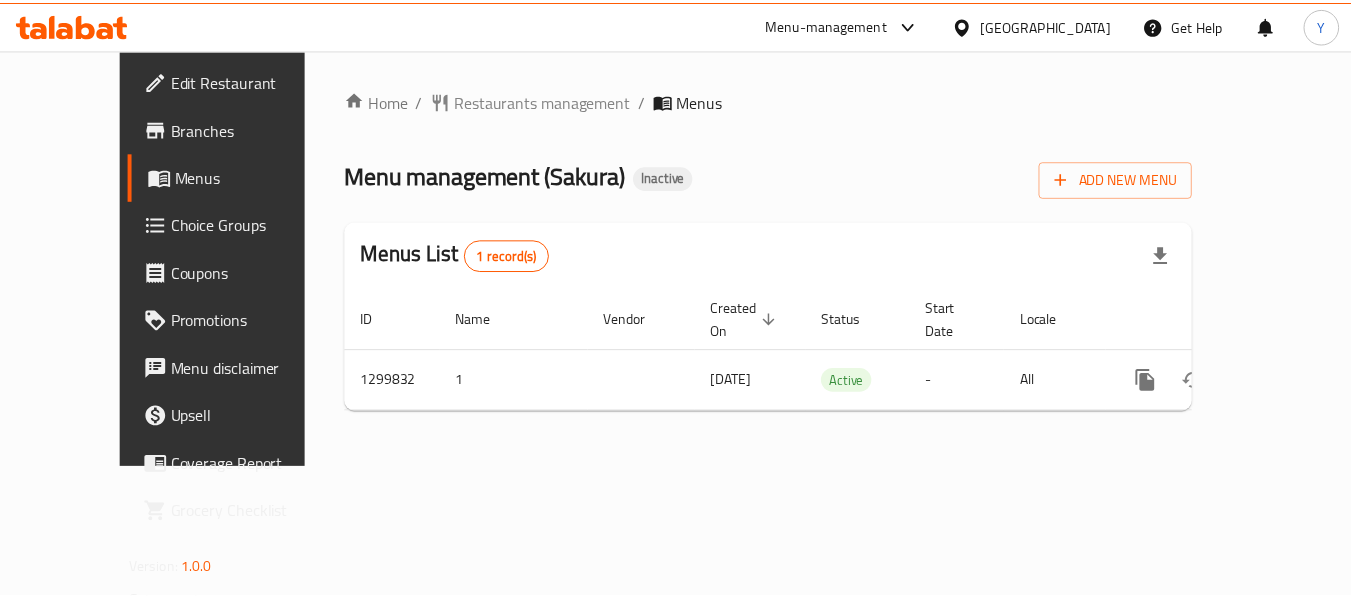 scroll, scrollTop: 0, scrollLeft: 0, axis: both 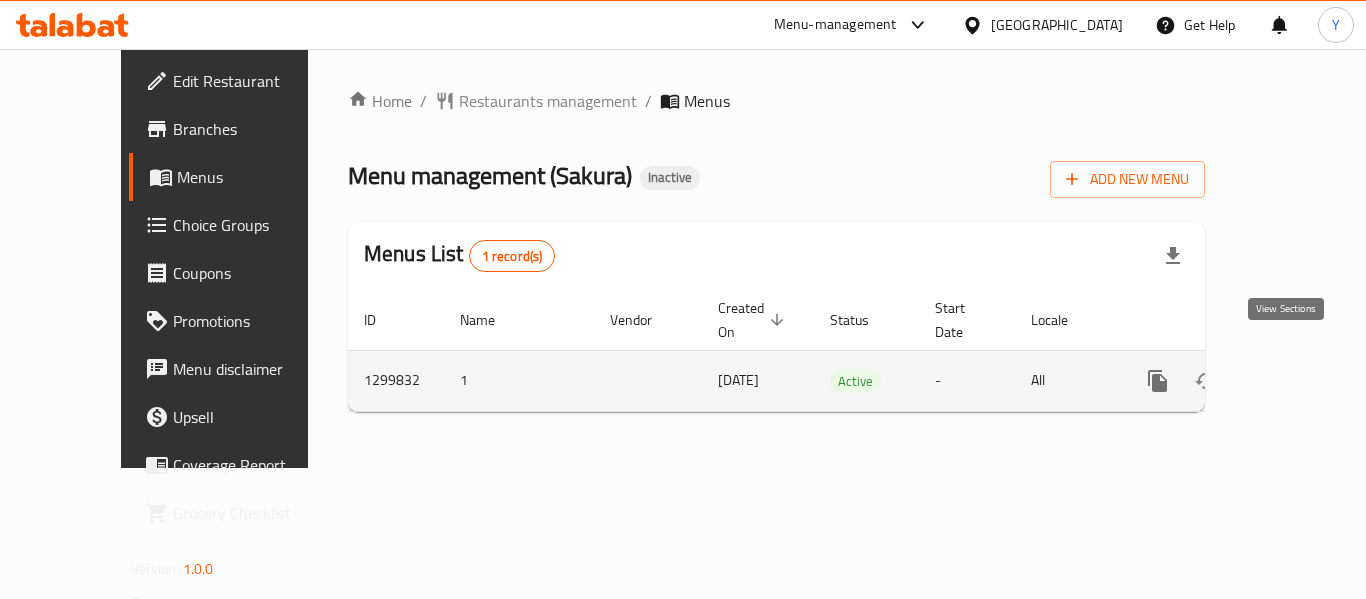 click 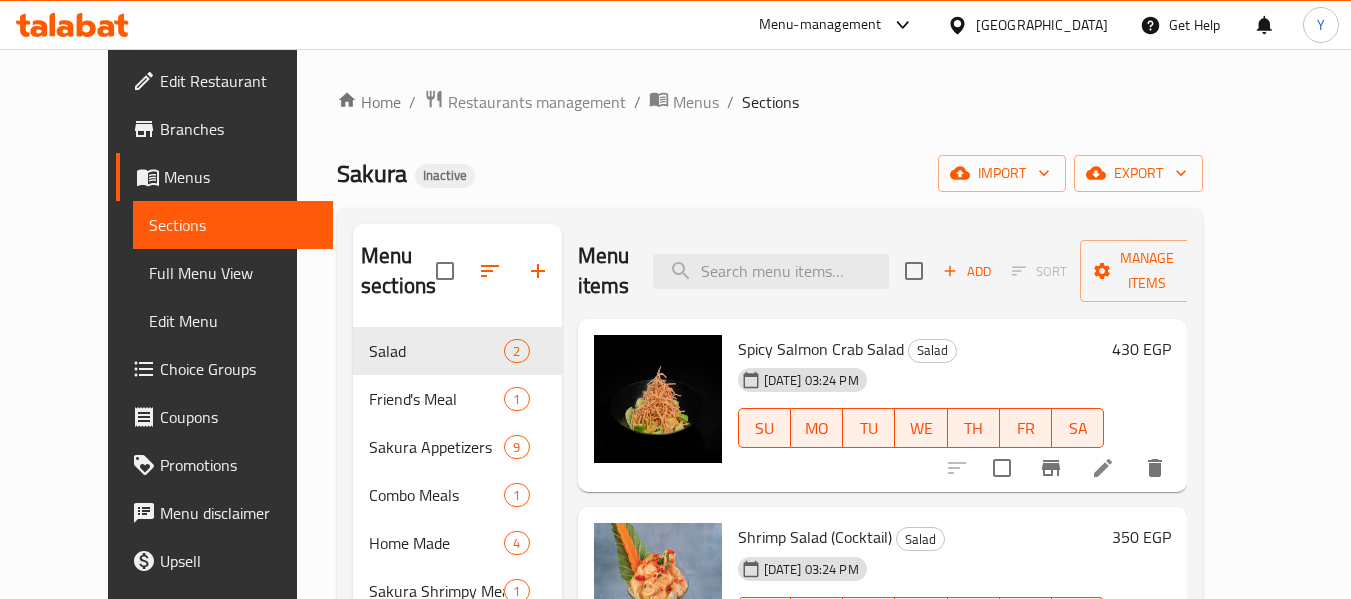 click on "Home / Restaurants management / Menus / Sections Sakura Inactive import export Menu sections Salad 2 Friend's Meal 1 Sakura Appetizers 9 Combo Meals 1 Home Made 4 Sakura Shrimpy Meal 1 Tacos 2 Sides 7 Nigiri 4 Drinks 8 Fried Roll 3 Special Roll 6 Sushi Burrito 2 Hosomaki 4 Menu items Add Sort Manage items Spicy Salmon Crab Salad   Salad 12-07-2025 03:24 PM SU MO TU WE TH FR SA 430   EGP Shrimp Salad (Cocktail)   Salad 12-07-2025 03:24 PM SU MO TU WE TH FR SA 350   EGP" at bounding box center [770, 556] 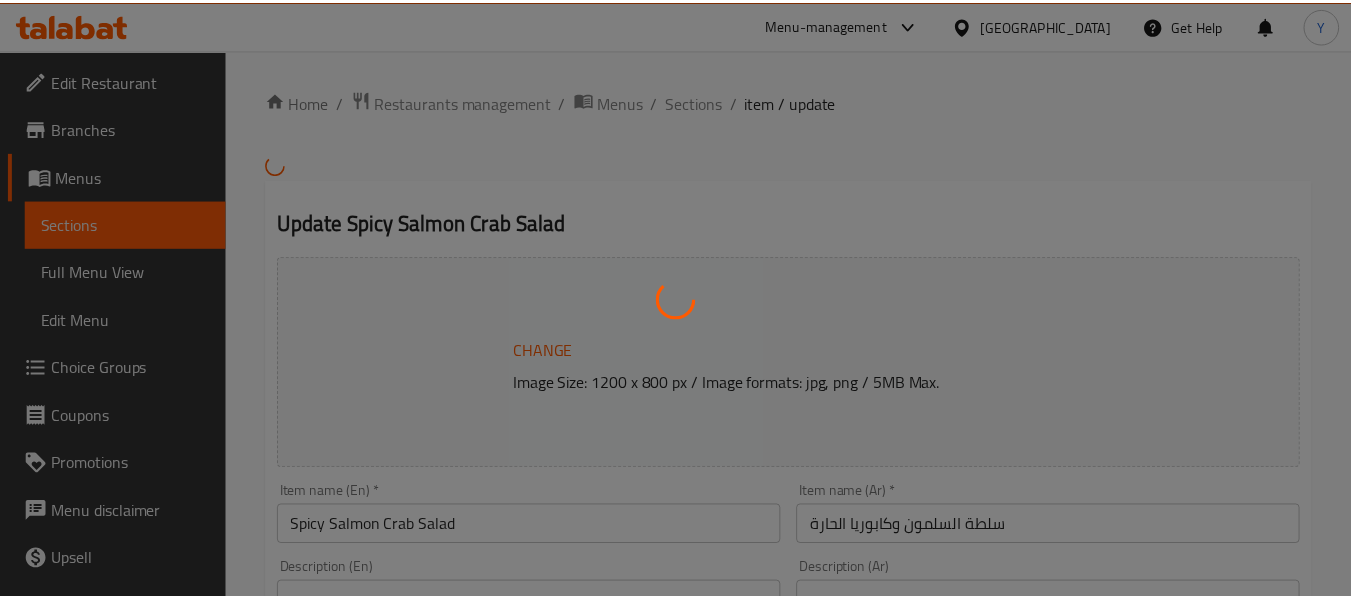 scroll, scrollTop: 0, scrollLeft: 0, axis: both 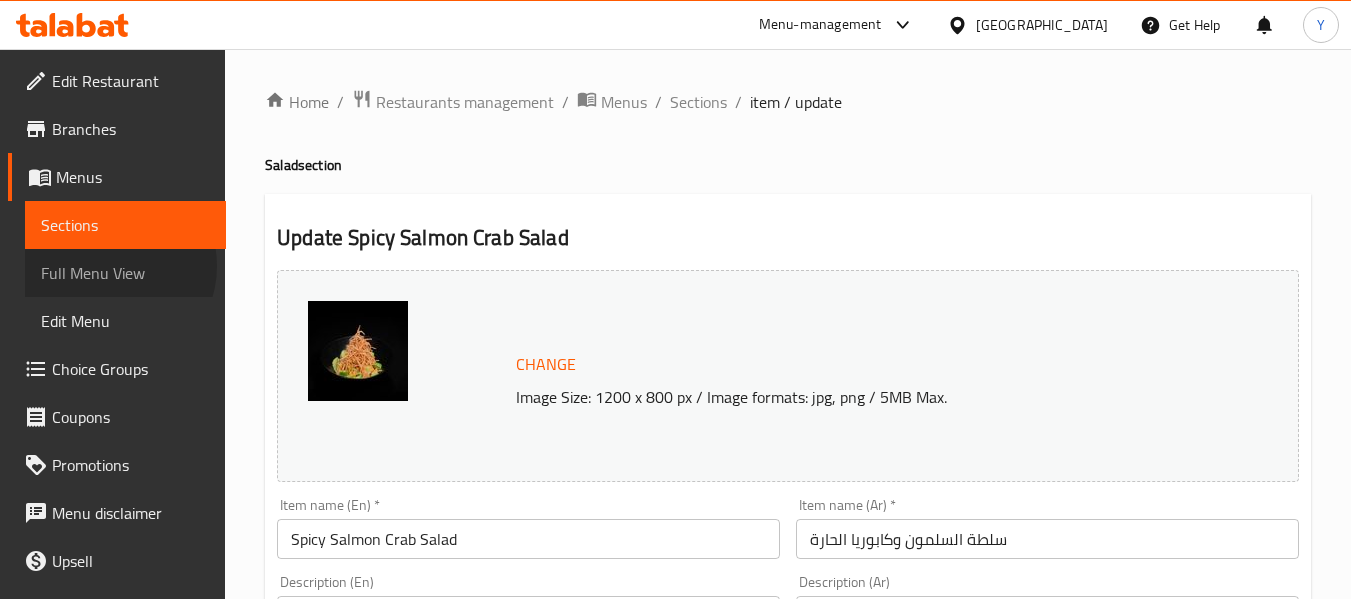 click on "Full Menu View" at bounding box center (125, 273) 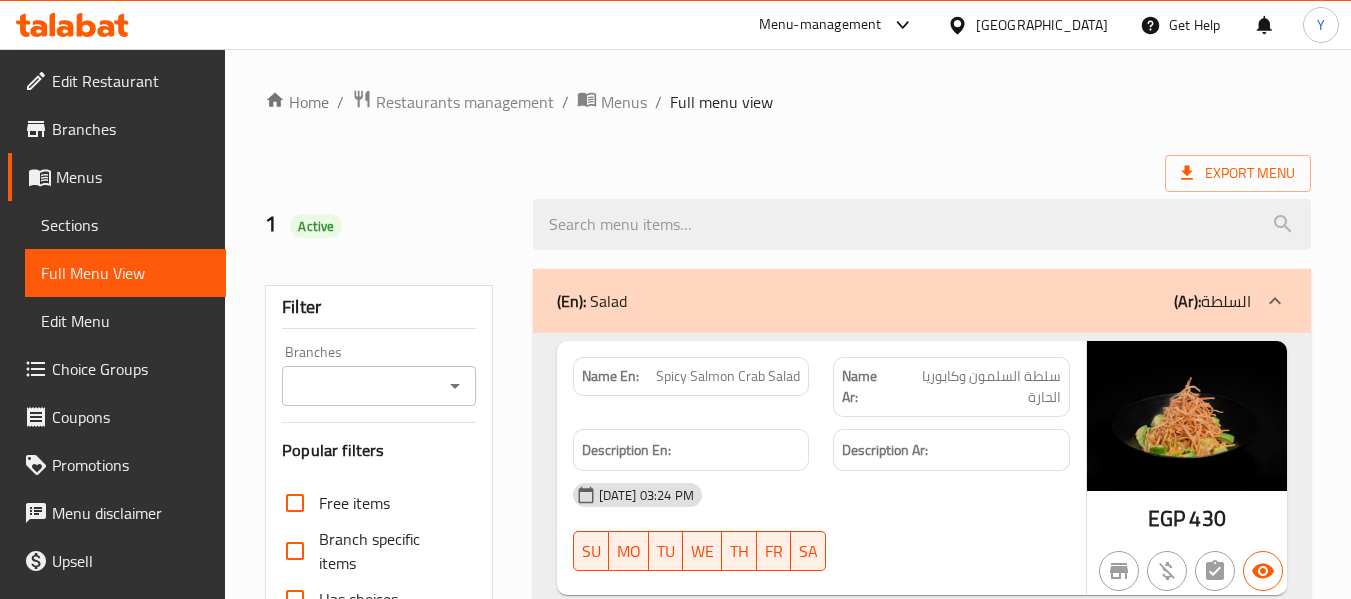 scroll, scrollTop: 524, scrollLeft: 0, axis: vertical 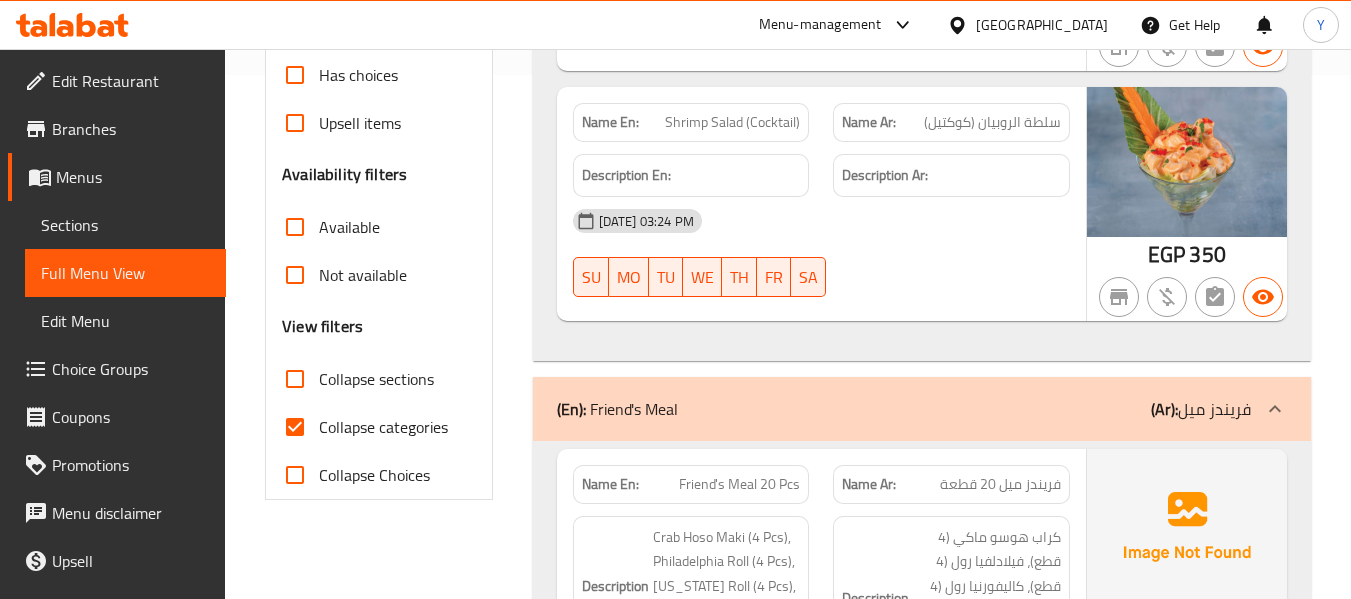 click on "Name En:" at bounding box center [610, -148] 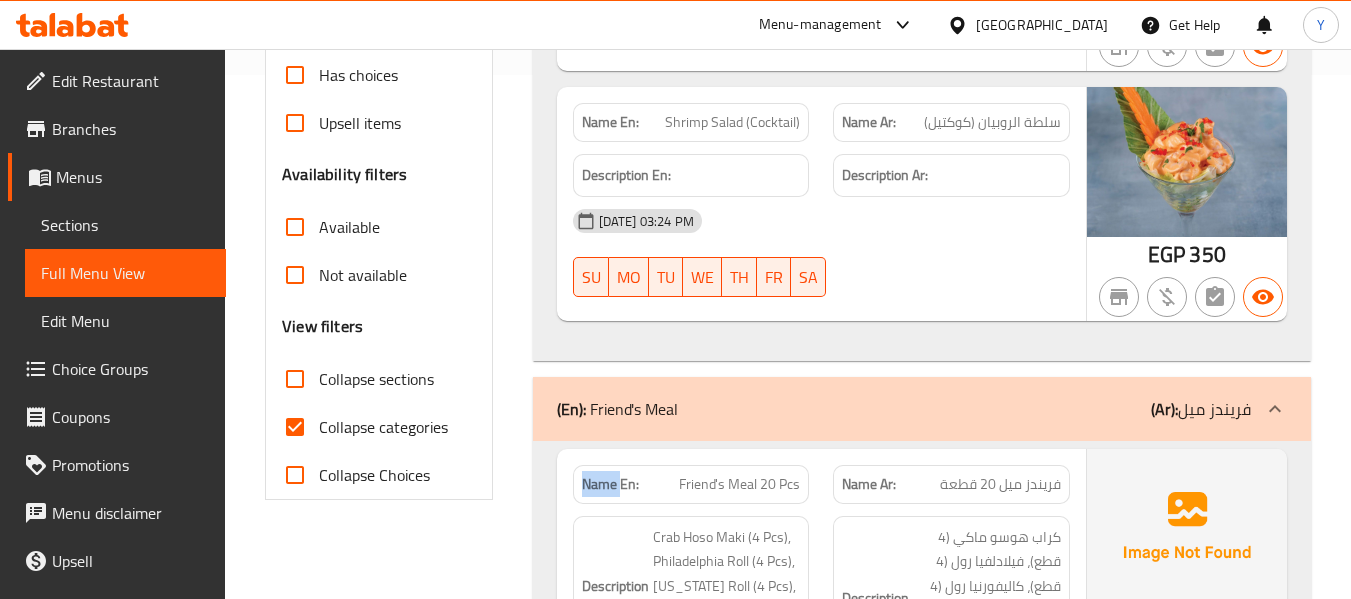 click on "Name En:" at bounding box center [610, -148] 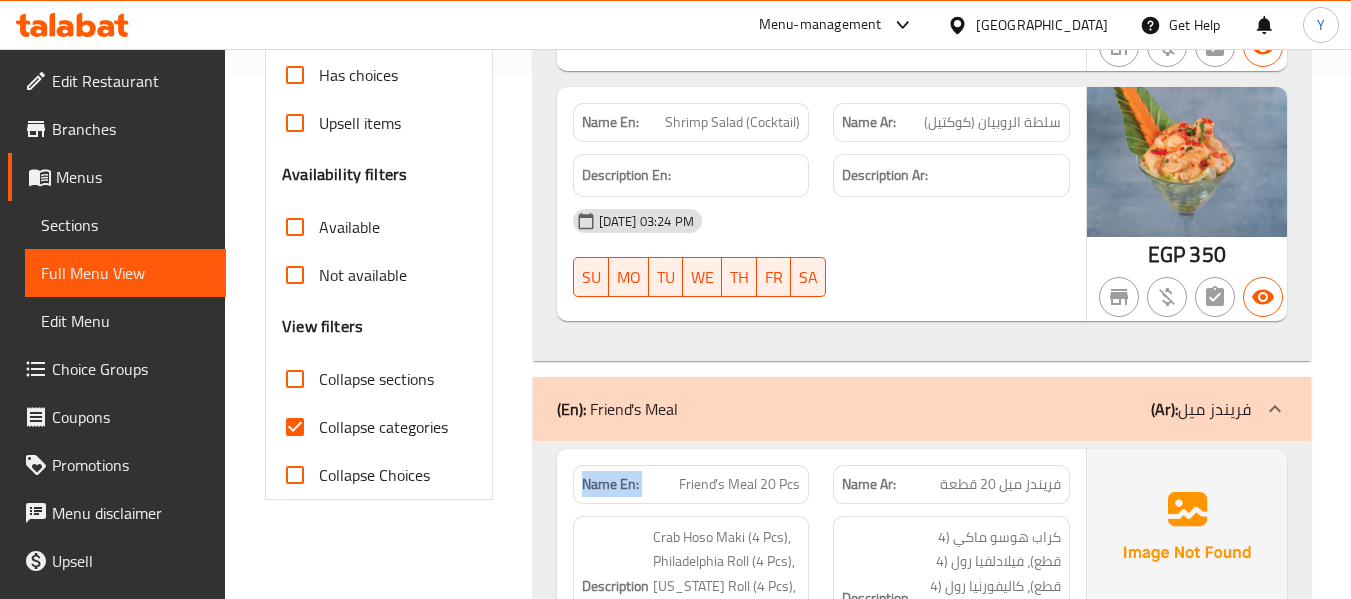 click on "Name En:" at bounding box center (610, -148) 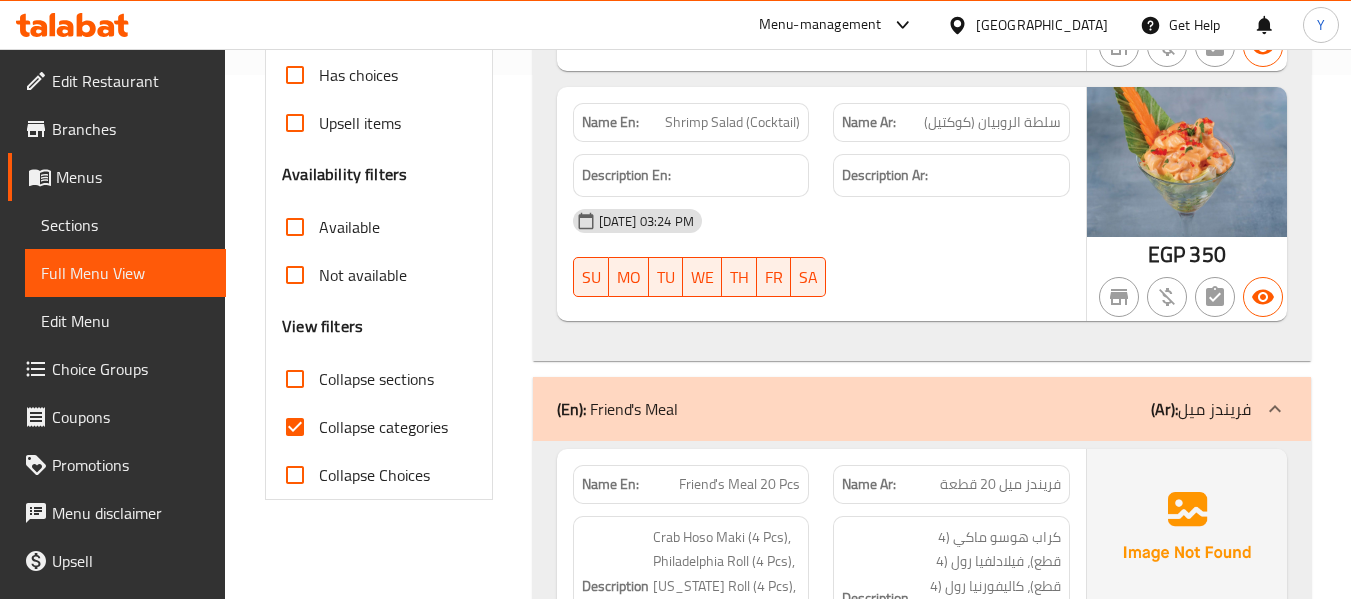scroll, scrollTop: 1217, scrollLeft: 0, axis: vertical 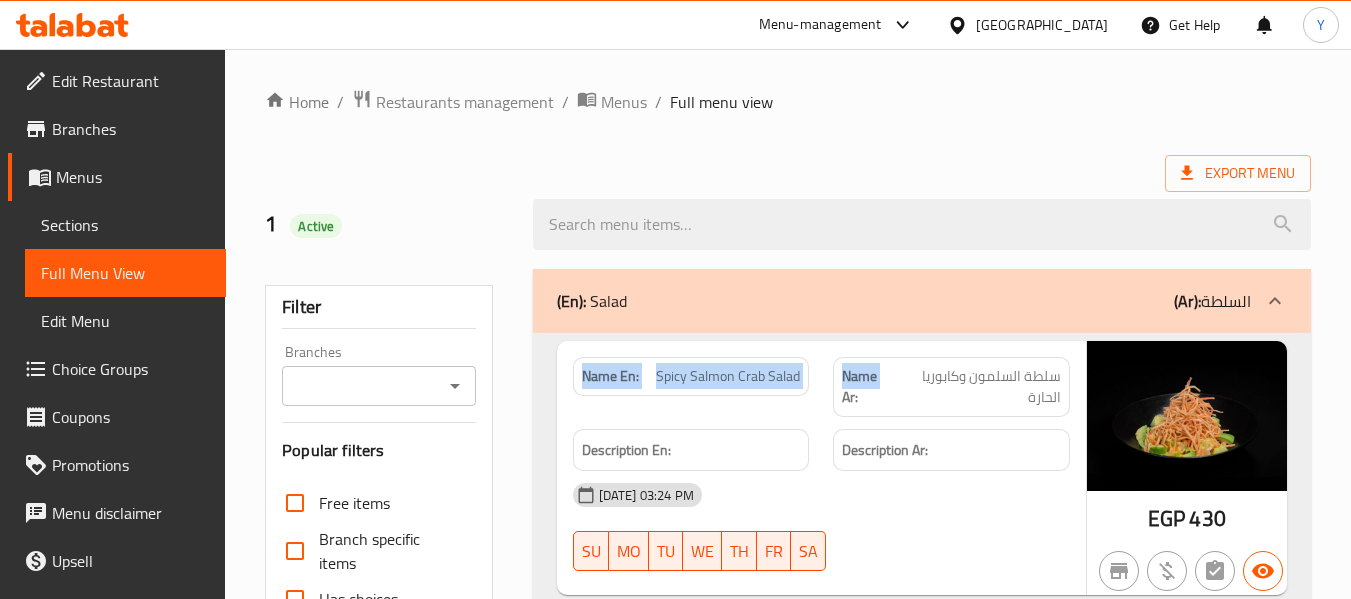 drag, startPoint x: 823, startPoint y: 395, endPoint x: 553, endPoint y: 388, distance: 270.09073 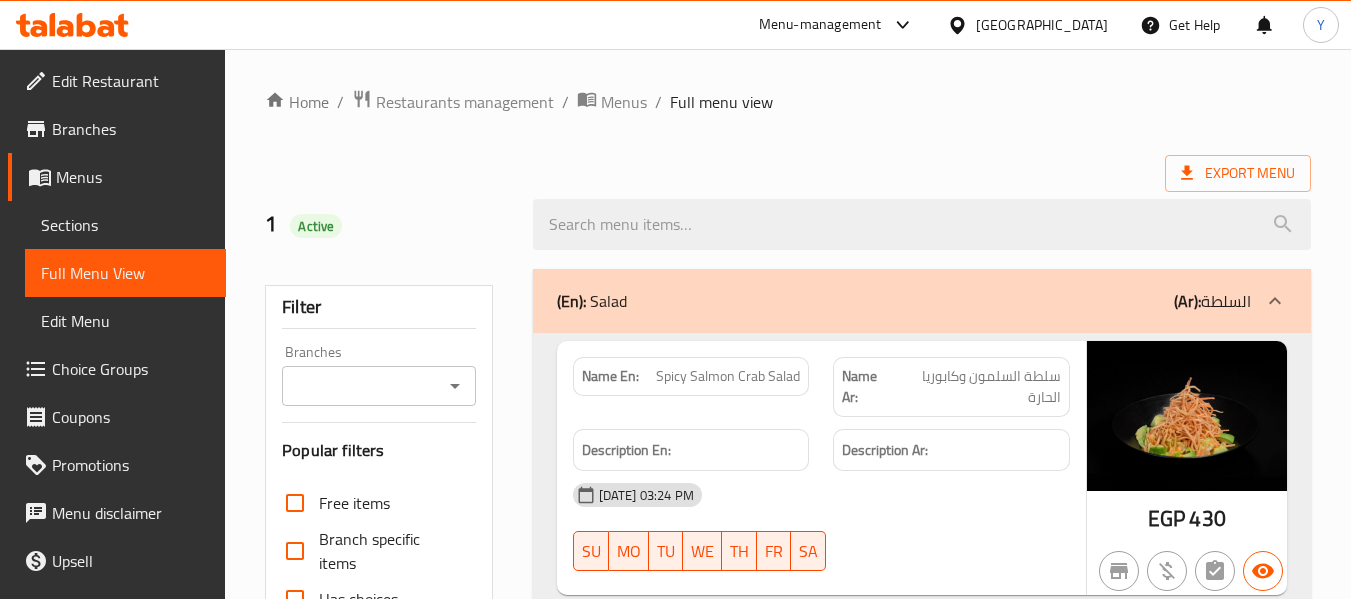 drag, startPoint x: 569, startPoint y: 356, endPoint x: 934, endPoint y: 501, distance: 392.74673 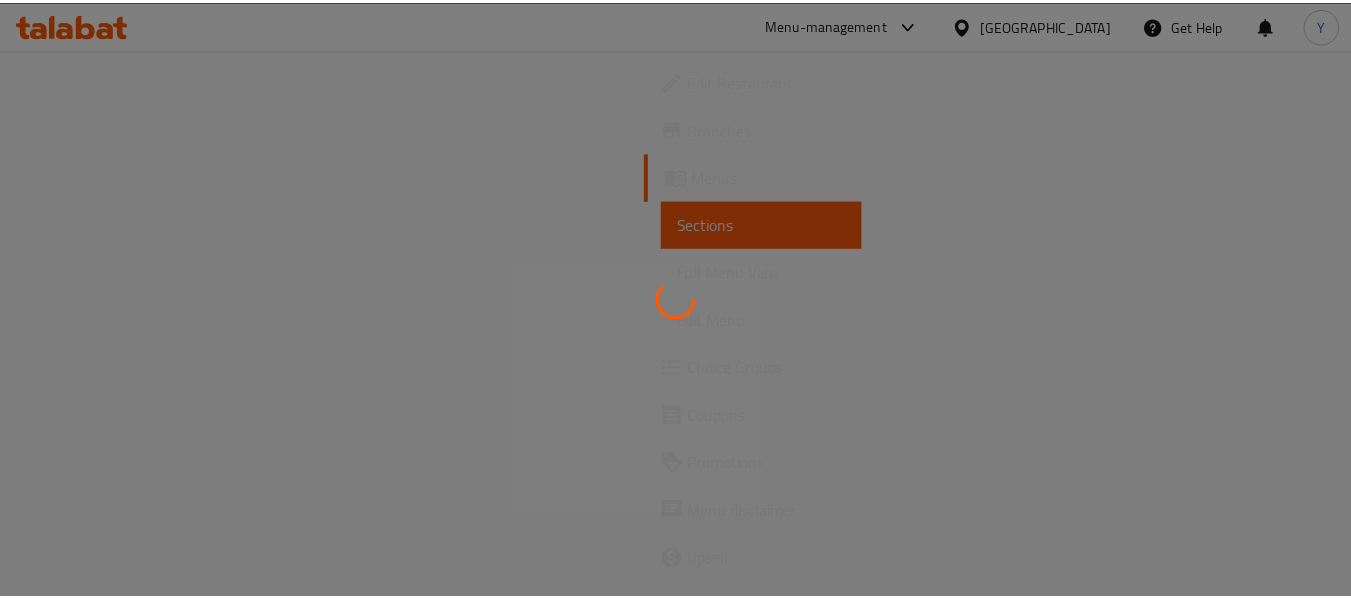 scroll, scrollTop: 0, scrollLeft: 0, axis: both 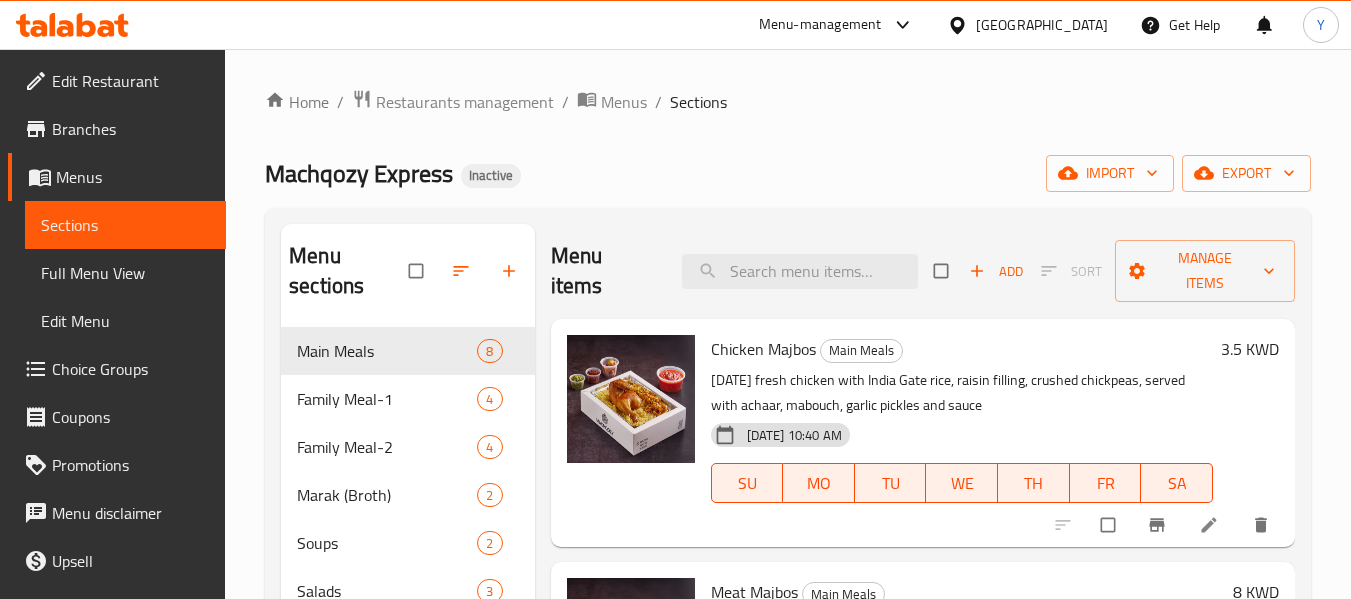 click on "Menu items Add Sort Manage items" at bounding box center [923, 271] 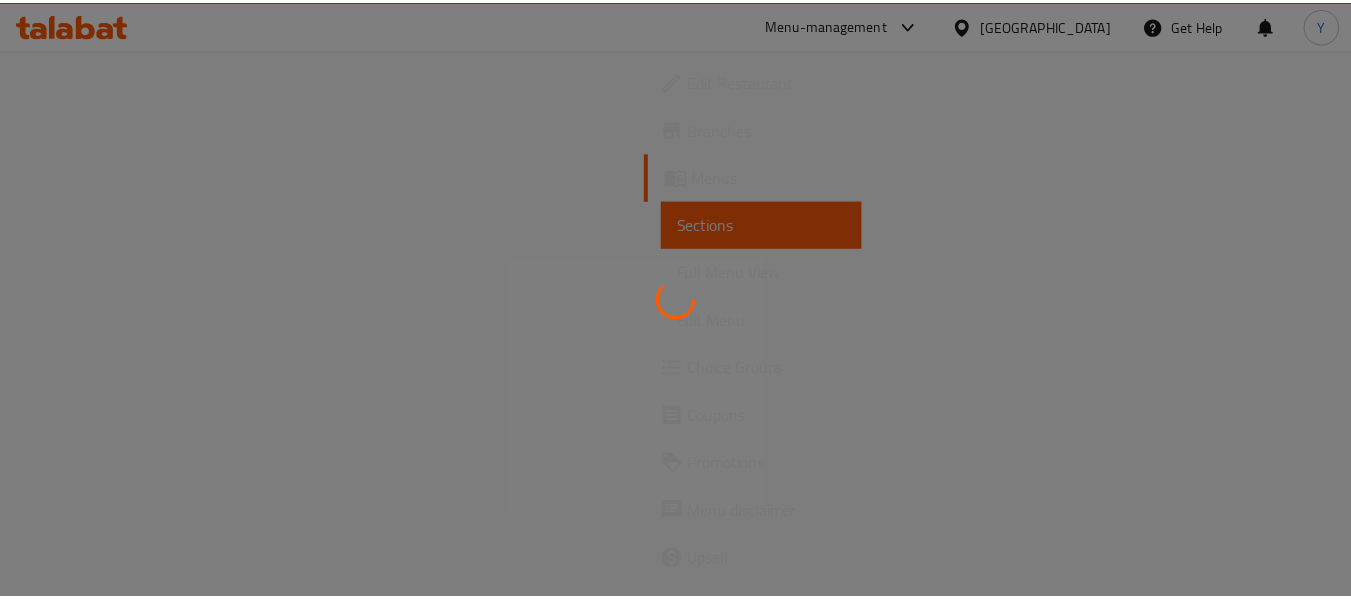 scroll, scrollTop: 0, scrollLeft: 0, axis: both 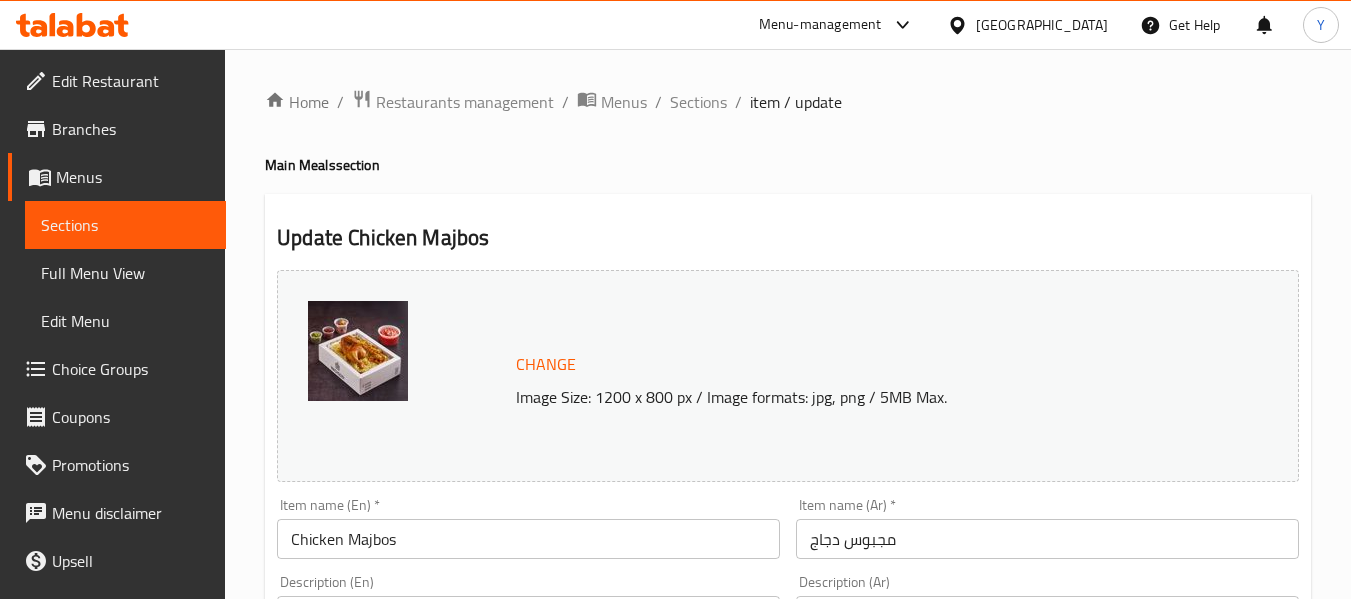 click on "Full Menu View" at bounding box center (125, 273) 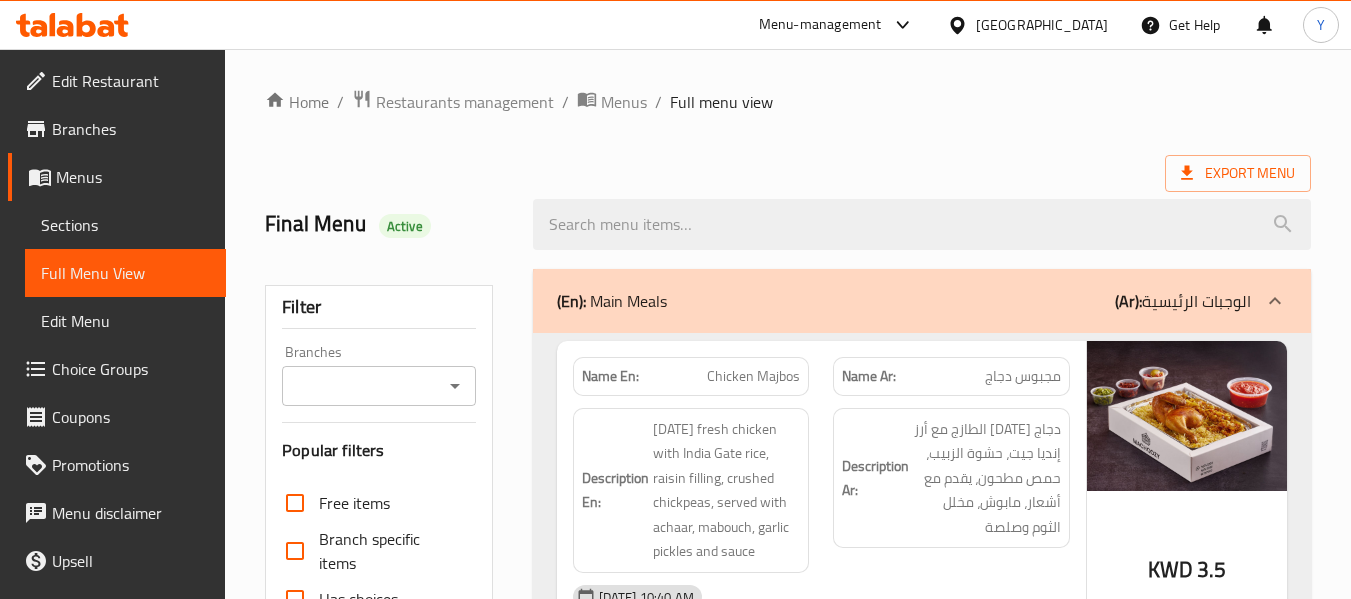 scroll, scrollTop: 524, scrollLeft: 0, axis: vertical 